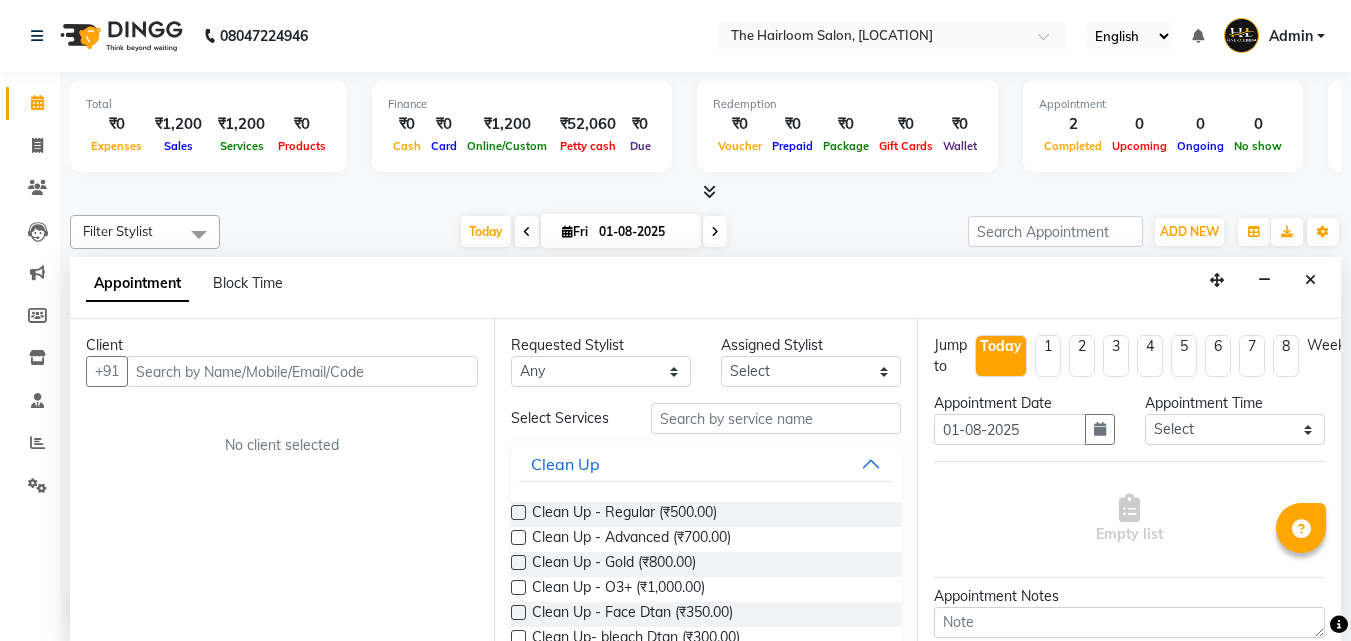 select on "[POSTAL_CODE]" 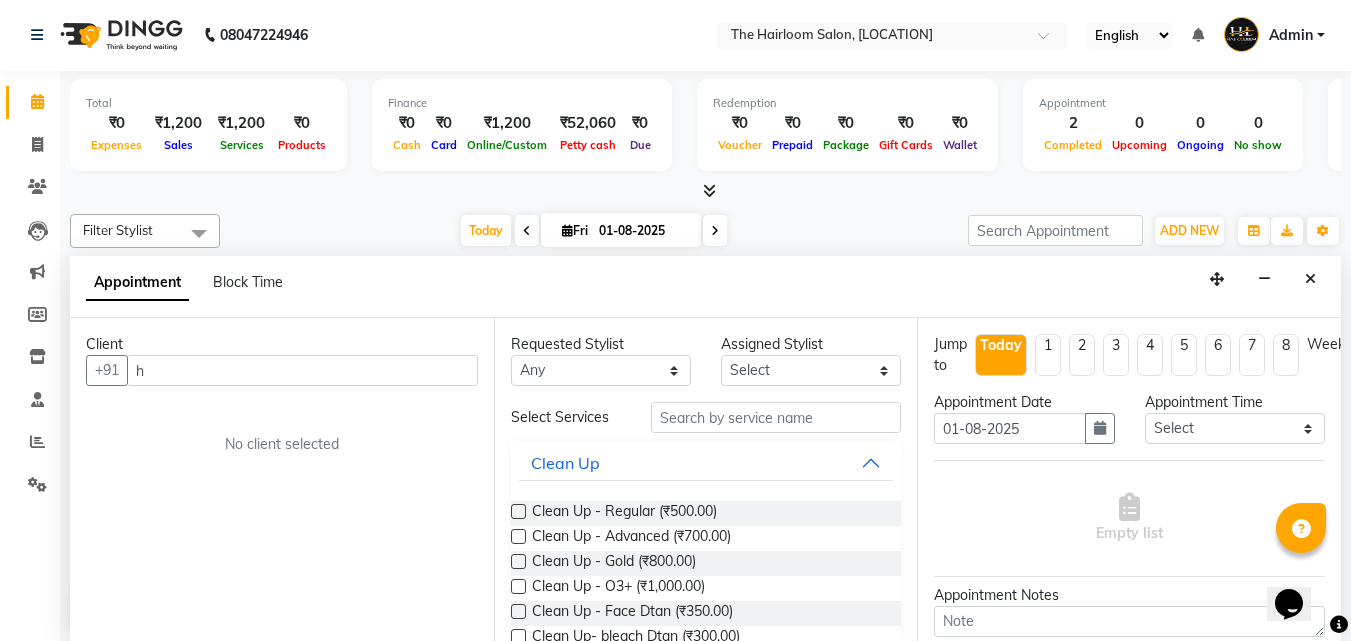 scroll, scrollTop: 0, scrollLeft: 0, axis: both 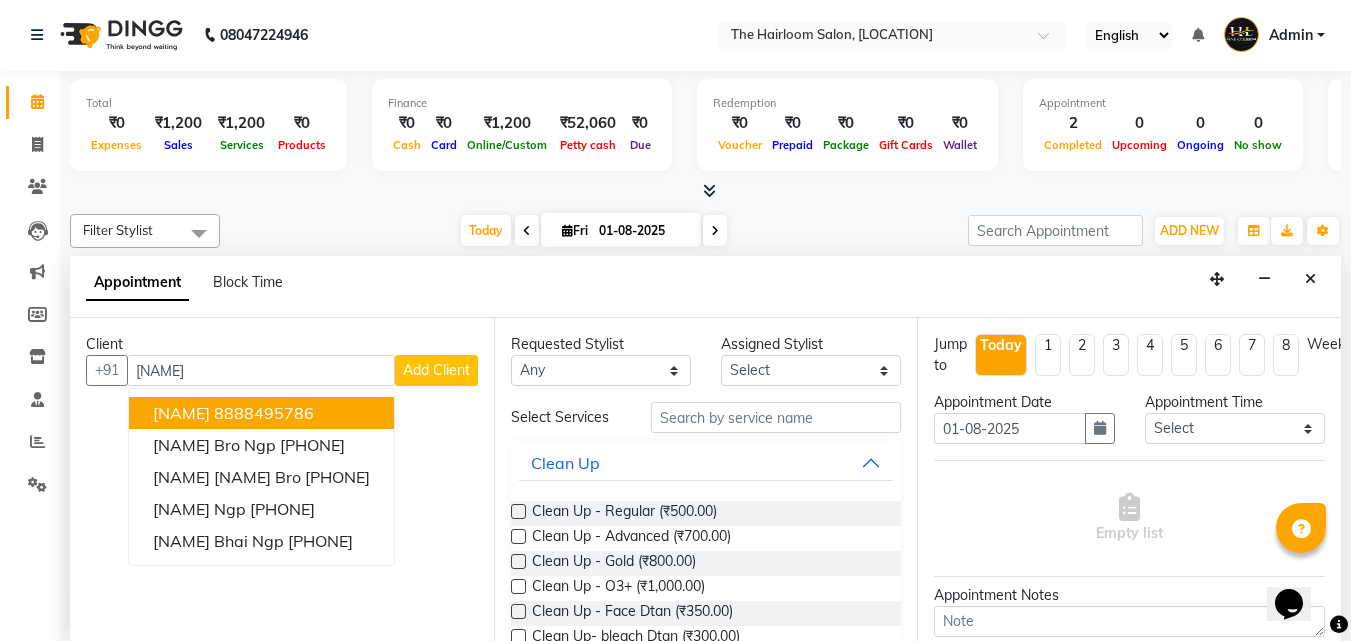 click on "[NAME]" at bounding box center [181, 413] 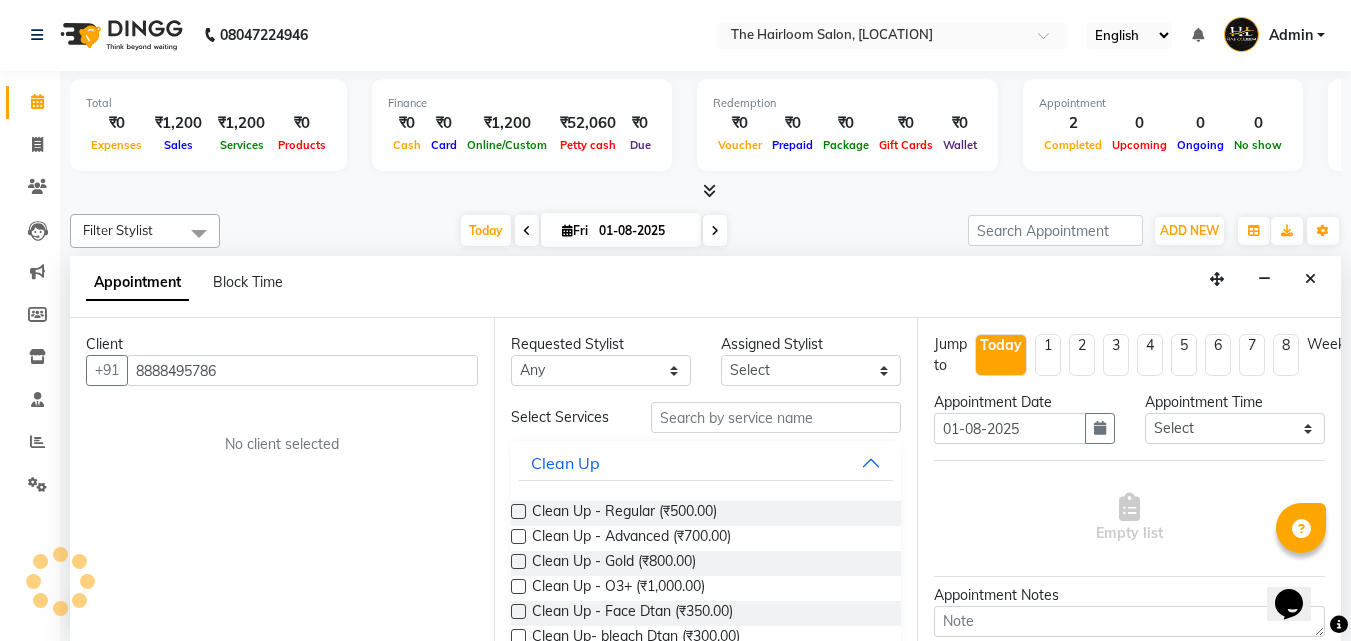 type on "8888495786" 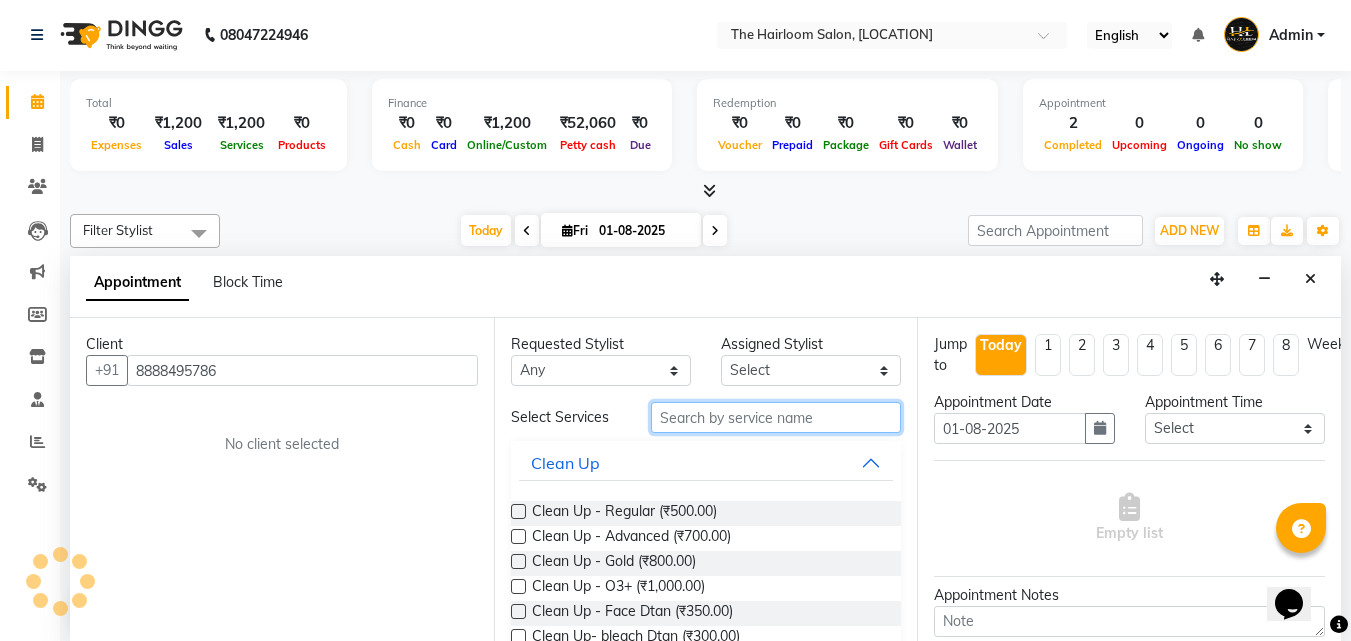 click at bounding box center (776, 417) 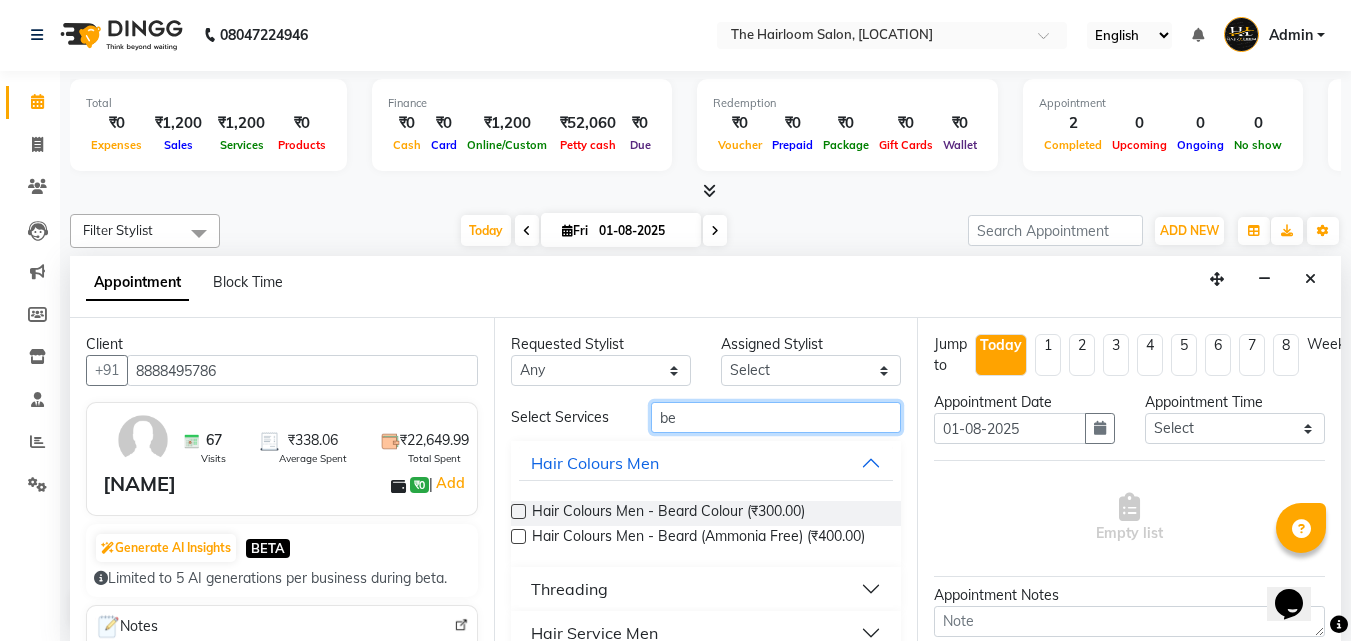 scroll, scrollTop: 30, scrollLeft: 0, axis: vertical 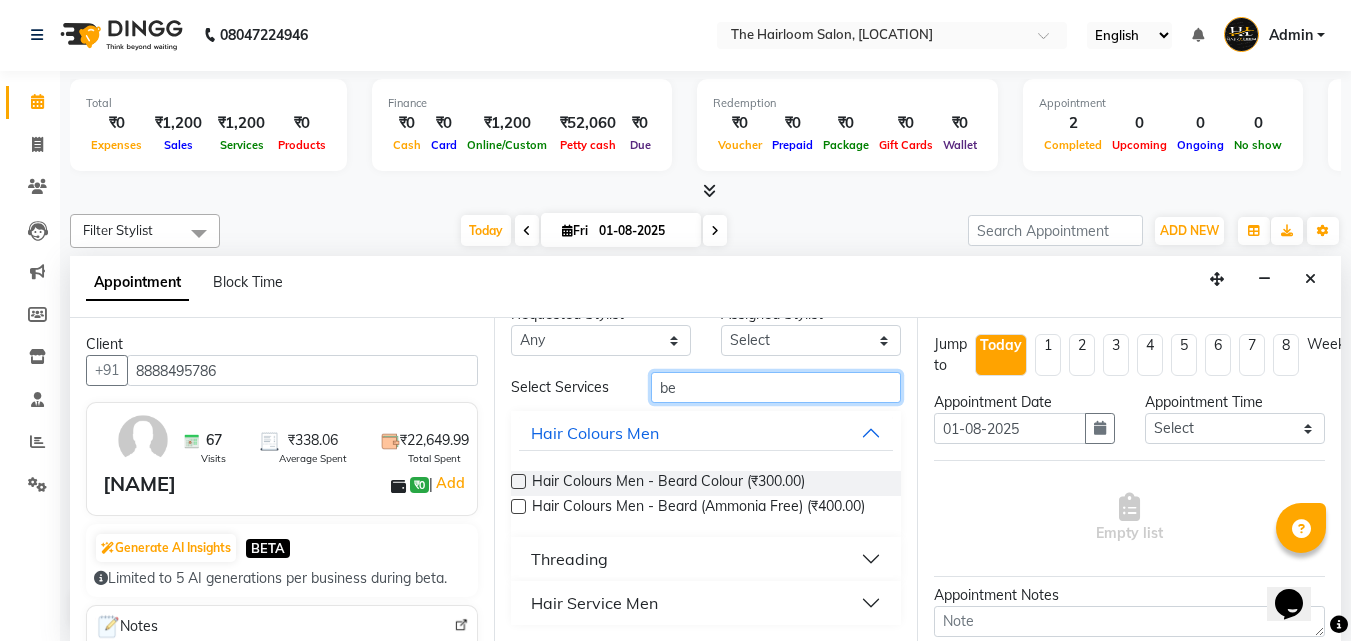 type on "be" 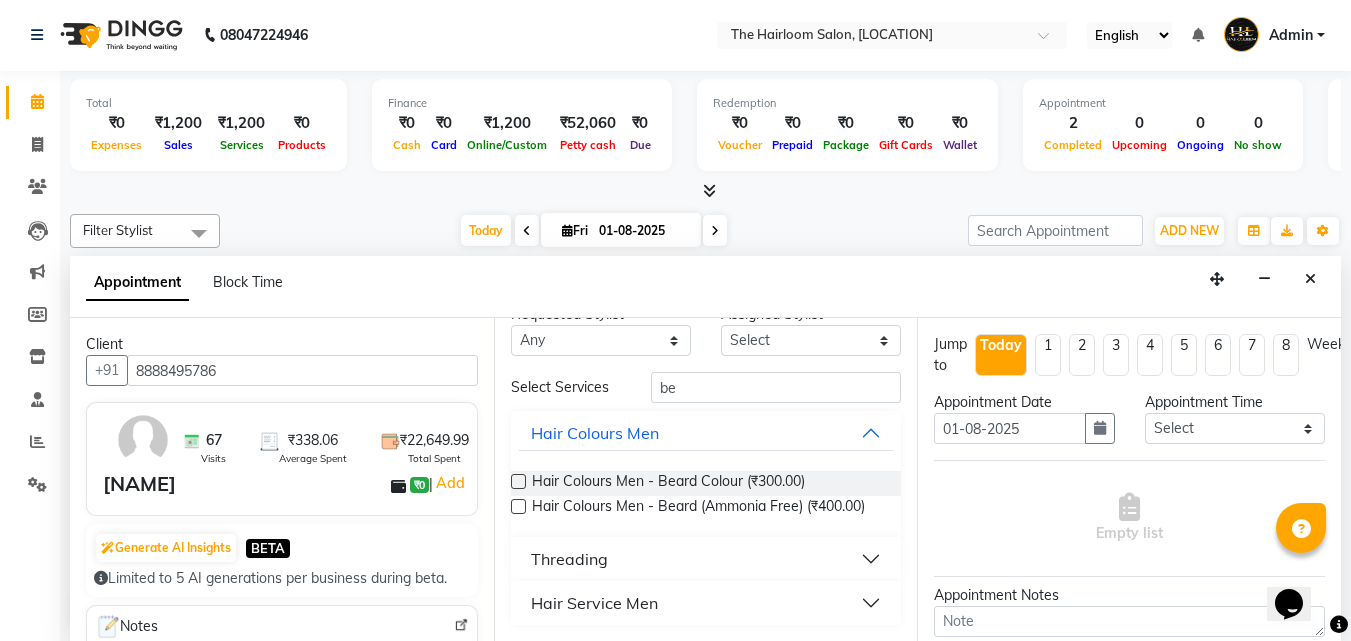click on "Hair Service Men" at bounding box center (594, 603) 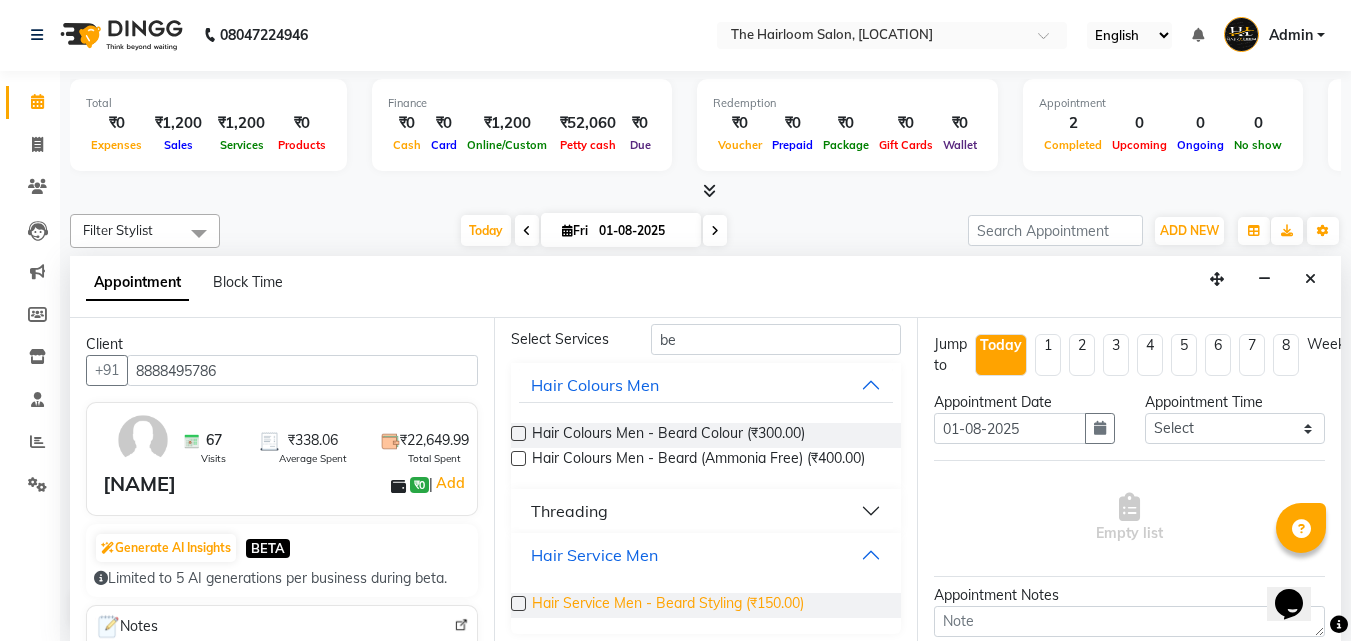 scroll, scrollTop: 85, scrollLeft: 0, axis: vertical 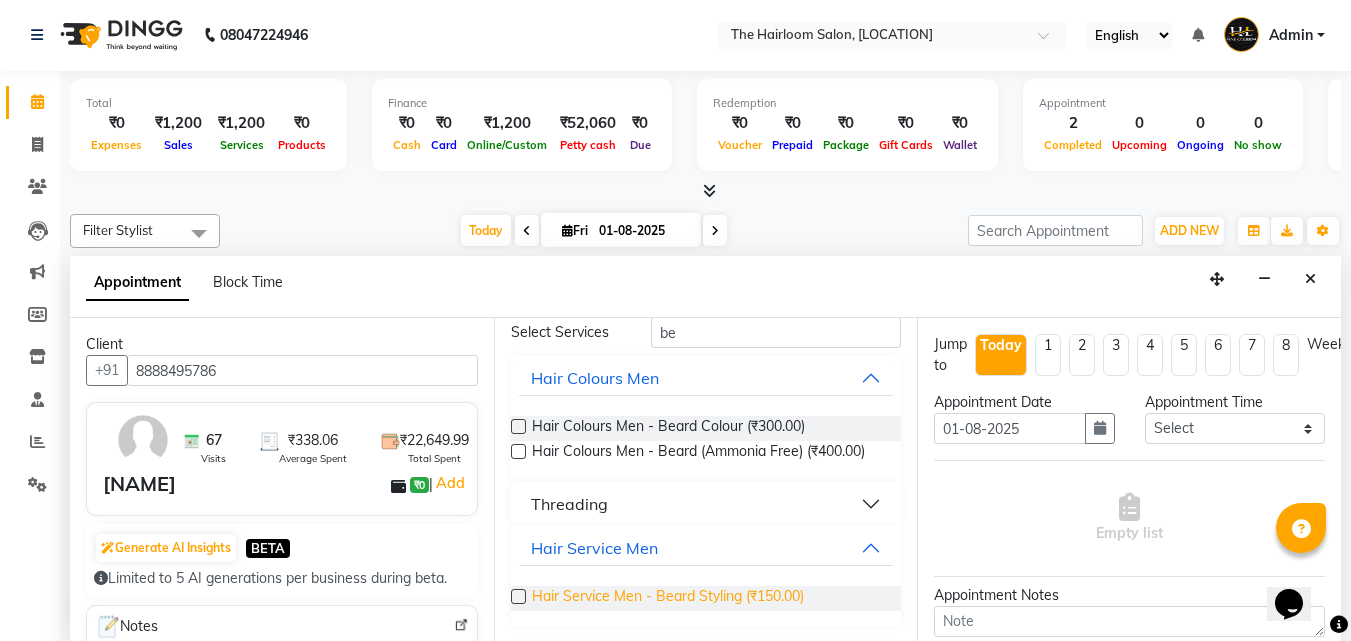 click on "Hair Service Men  - Beard Styling (₹150.00)" at bounding box center (668, 598) 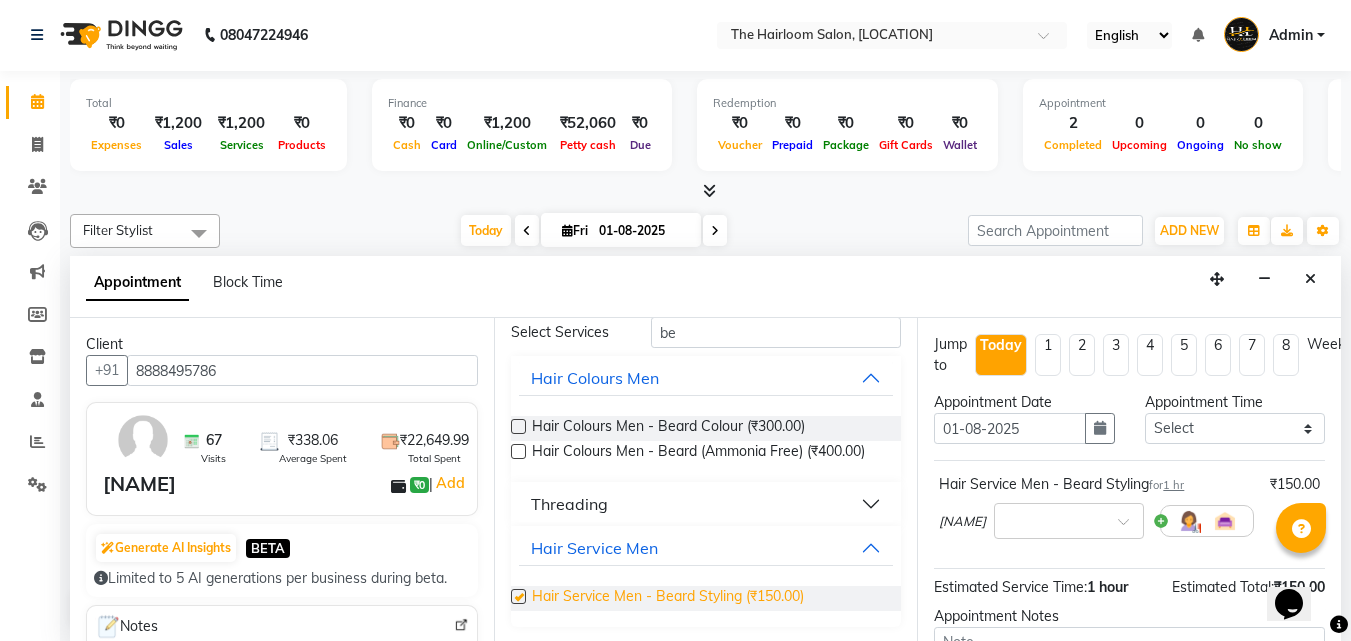 checkbox on "false" 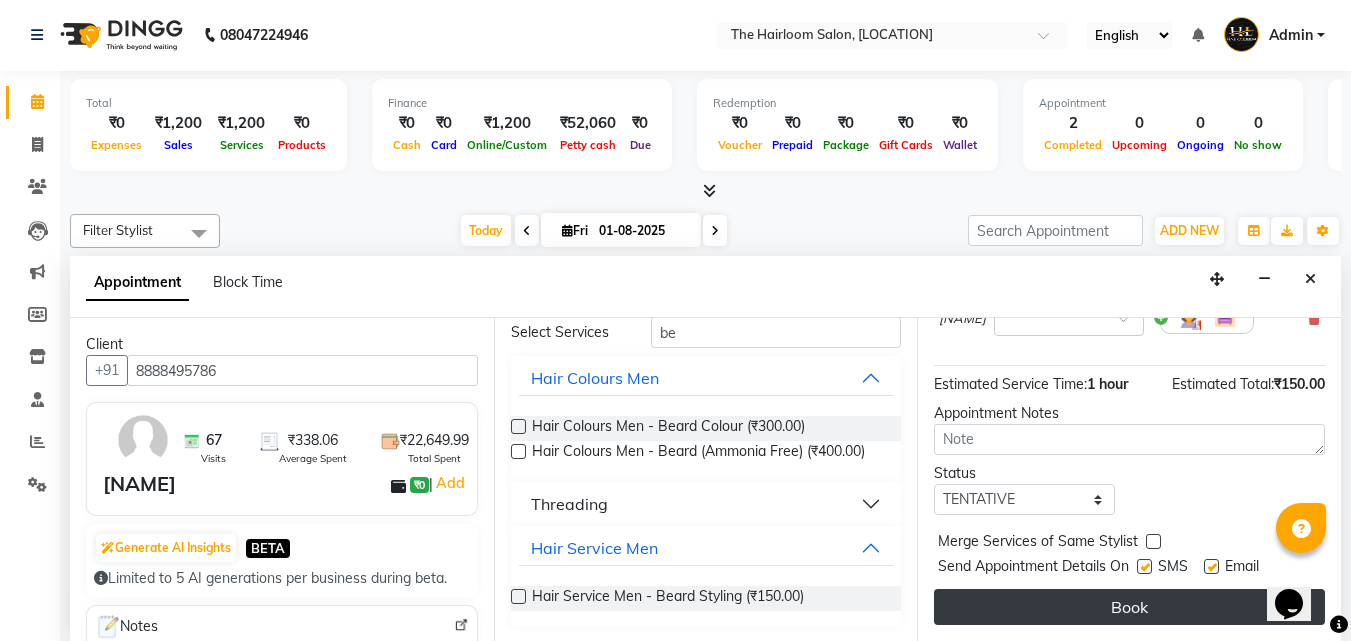 scroll, scrollTop: 218, scrollLeft: 0, axis: vertical 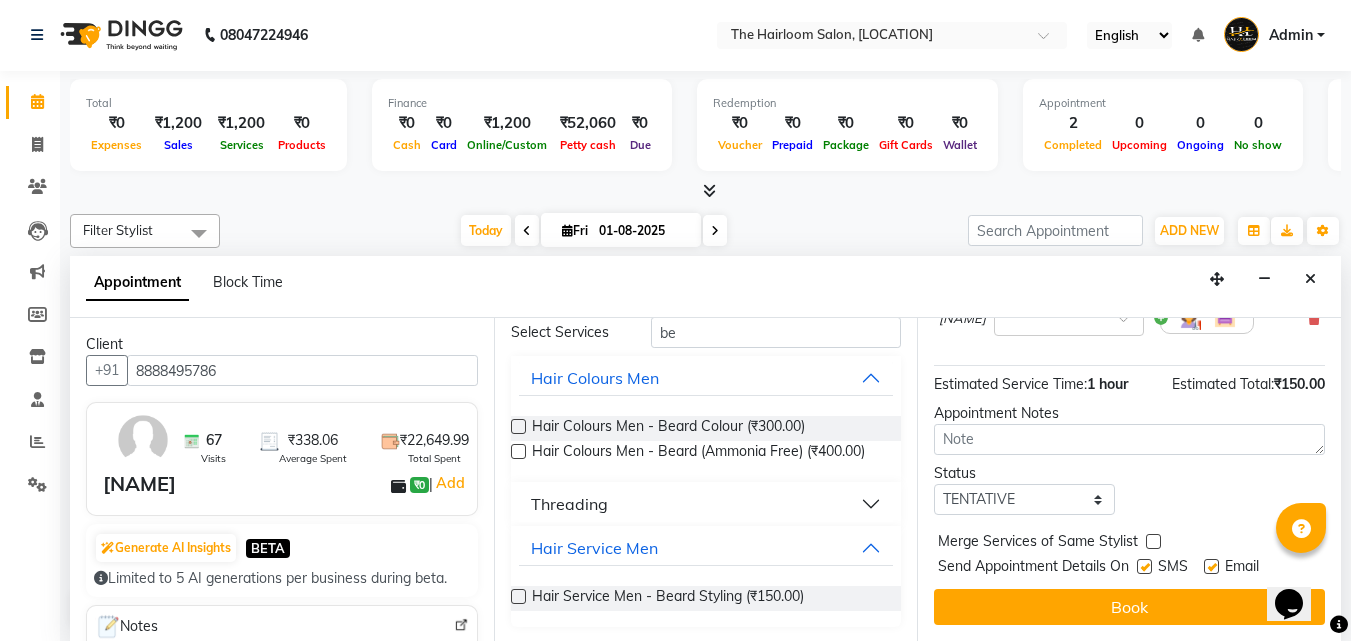 click at bounding box center (1144, 566) 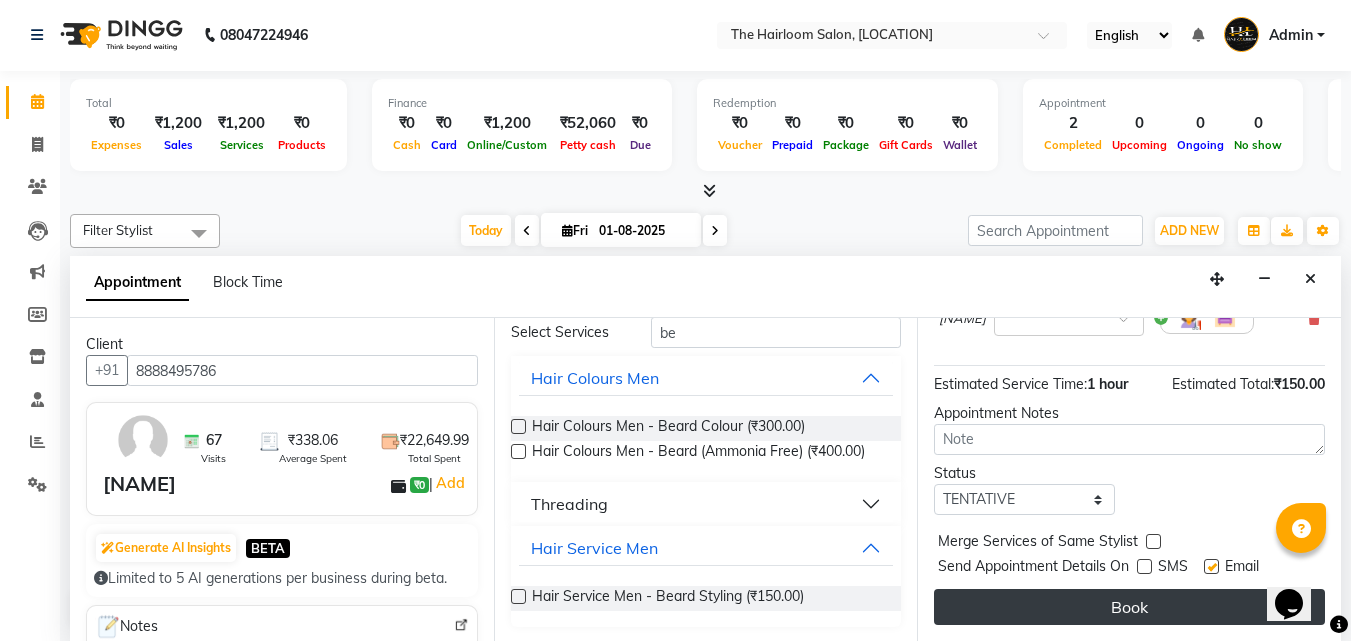 drag, startPoint x: 1216, startPoint y: 551, endPoint x: 1185, endPoint y: 580, distance: 42.44997 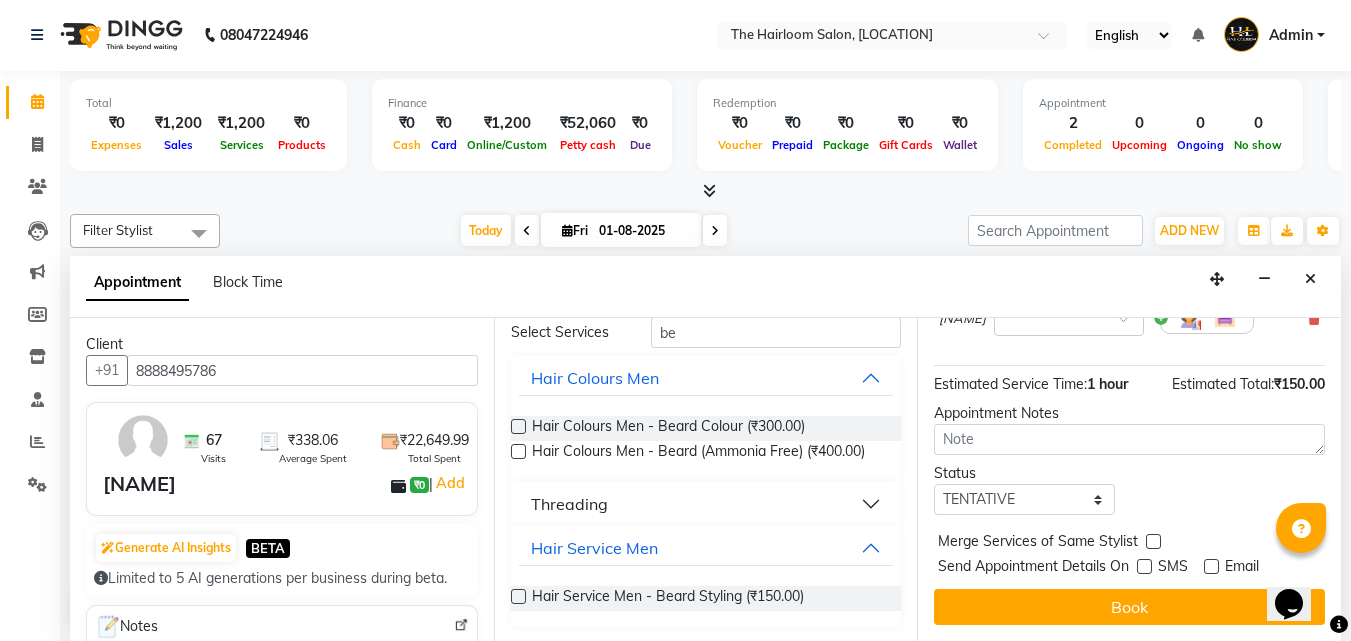 click on "Jump to Today 1 2 3 4 5 6 7 8 Weeks Appointment Date 01-08-2025 Appointment Time Select 09:00 AM 09:45 AM 10:30 AM 11:15 AM 12:00 PM 12:45 PM 01:30 PM 02:15 PM 03:00 PM 03:45 PM 04:30 PM 05:15 PM 06:00 PM 06:45 PM 07:30 PM 08:15 PM 09:00 PM 09:45 PM 10:30 PM Hair Service Men  - Beard Styling   for  1 hr ₹150.00 [NAME] × Estimated Service Time:  1 hour Estimated Total:  ₹150.00 Appointment Notes Status Select TENTATIVE CONFIRM CHECK-IN UPCOMING Merge Services of Same Stylist Send Appointment Details On SMS Email  Book" at bounding box center (1129, 479) 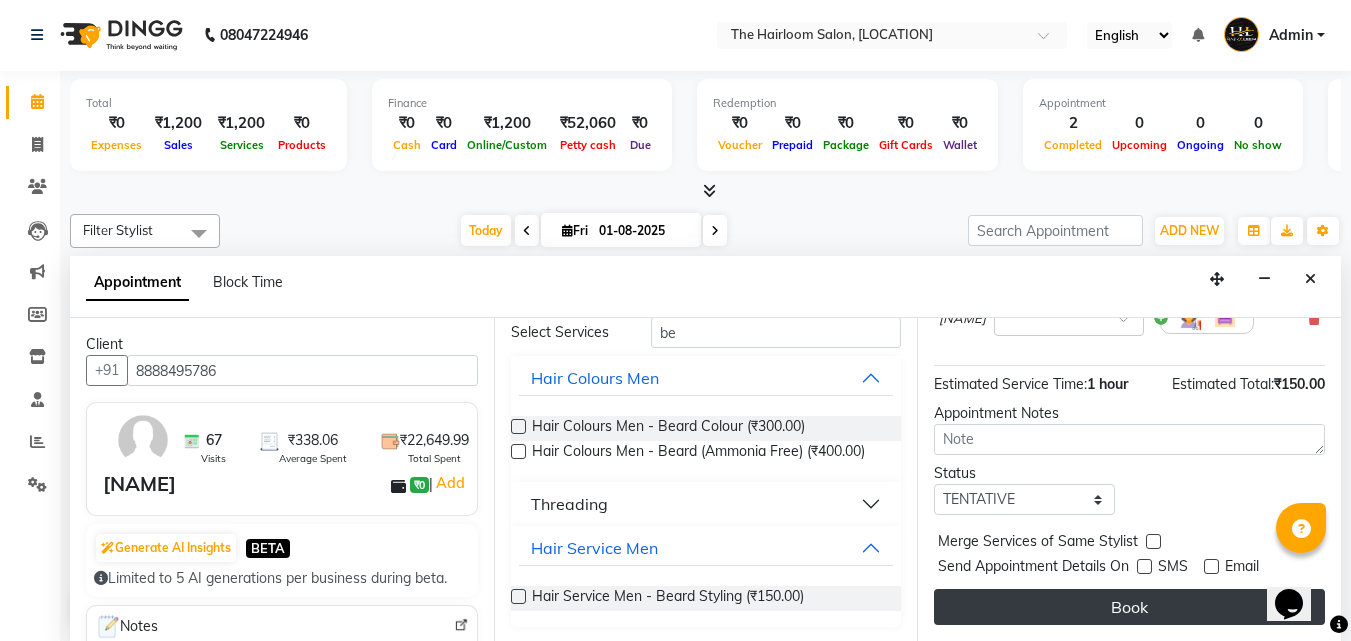 click on "Book" at bounding box center [1129, 607] 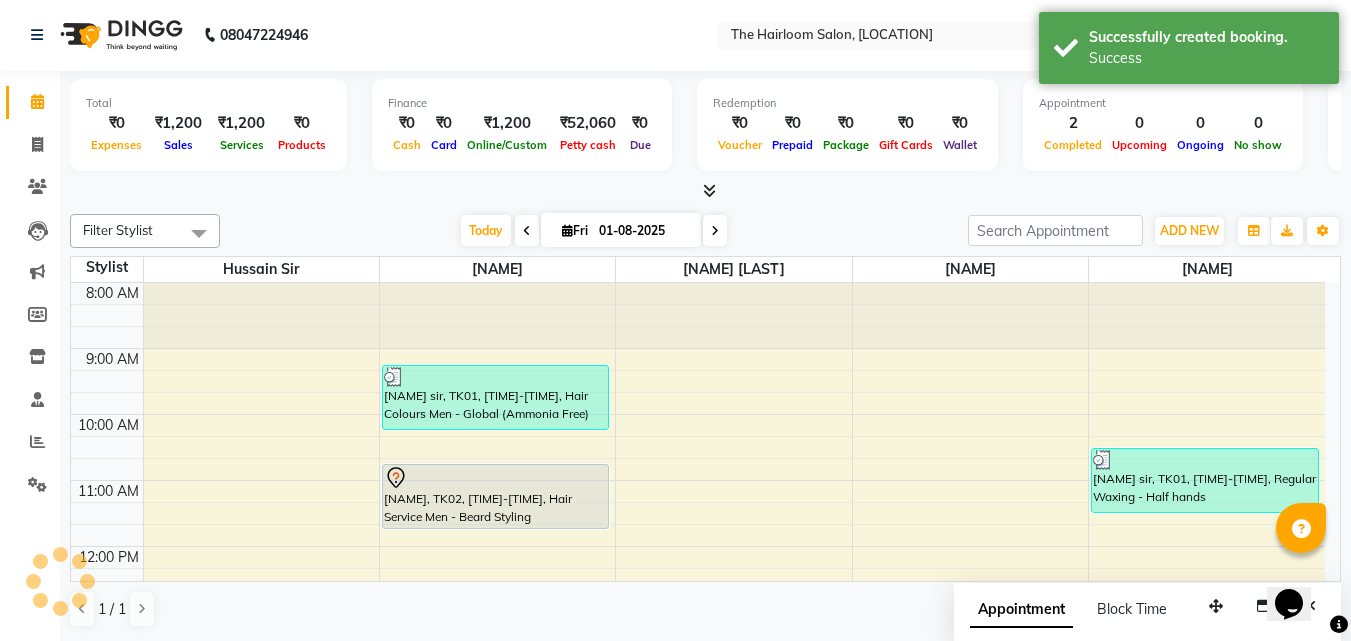 scroll, scrollTop: 0, scrollLeft: 0, axis: both 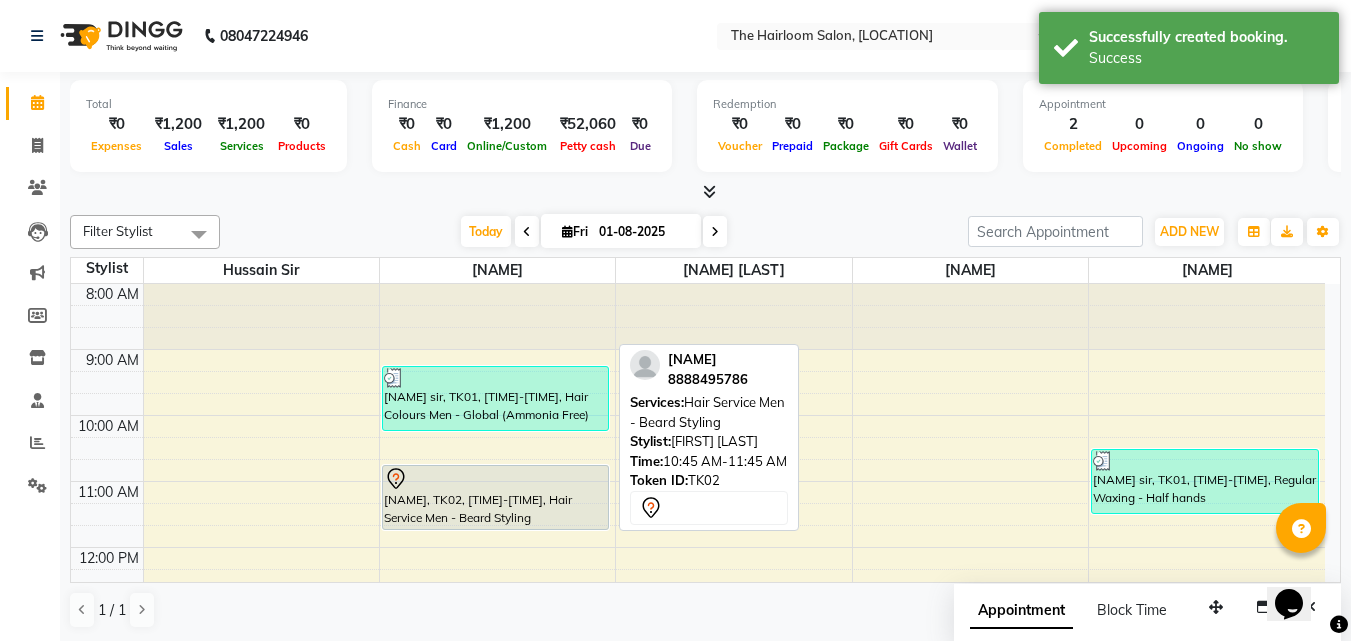 click on "[NAME], TK02, [TIME]-[TIME], Hair Service Men  - Beard Styling" at bounding box center (496, 497) 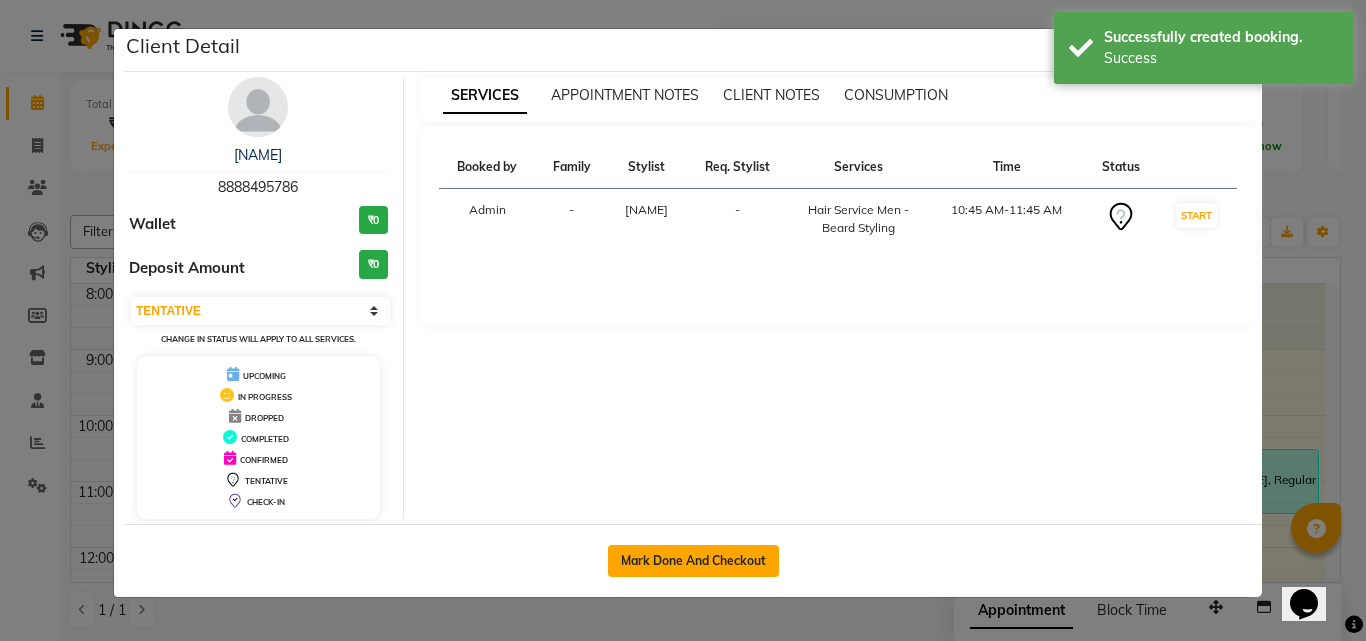 click on "Mark Done And Checkout" 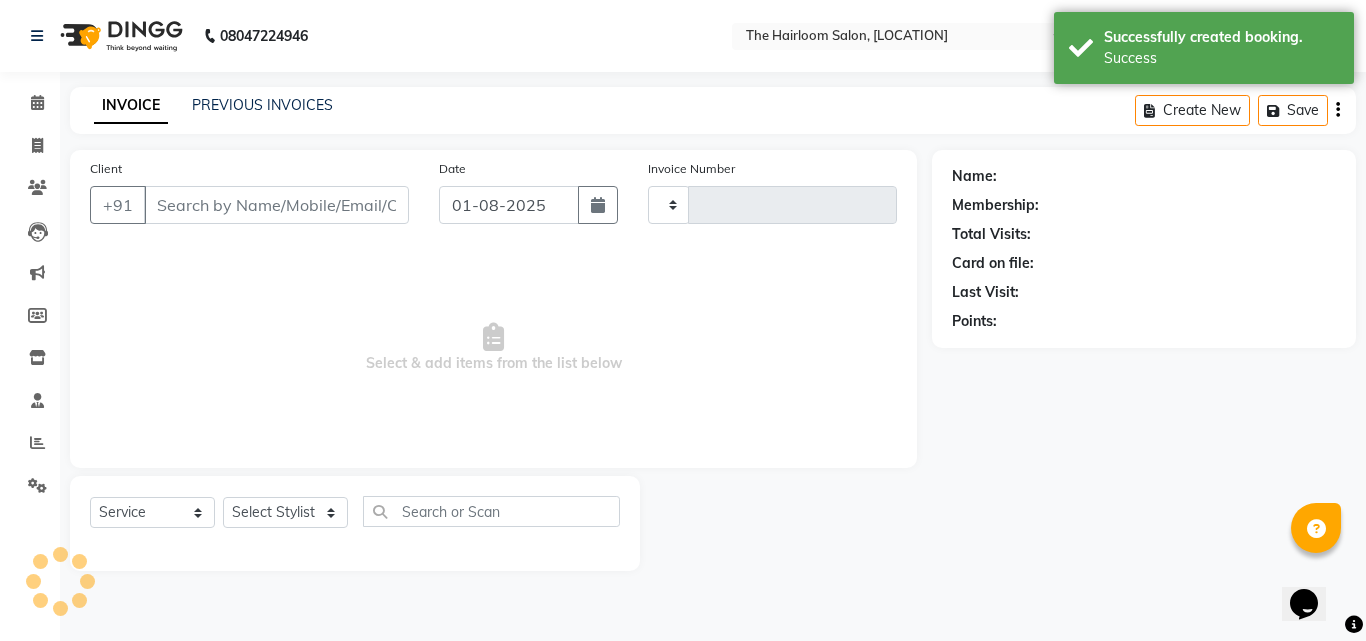 type on "2653" 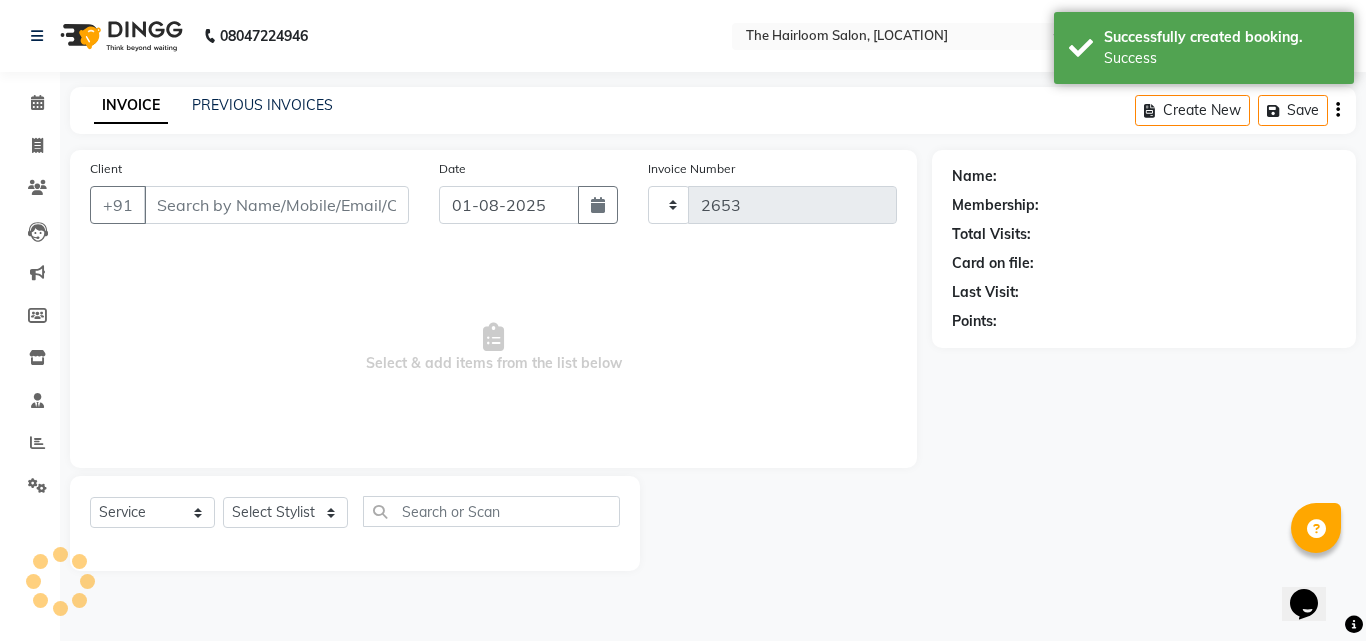 select on "5926" 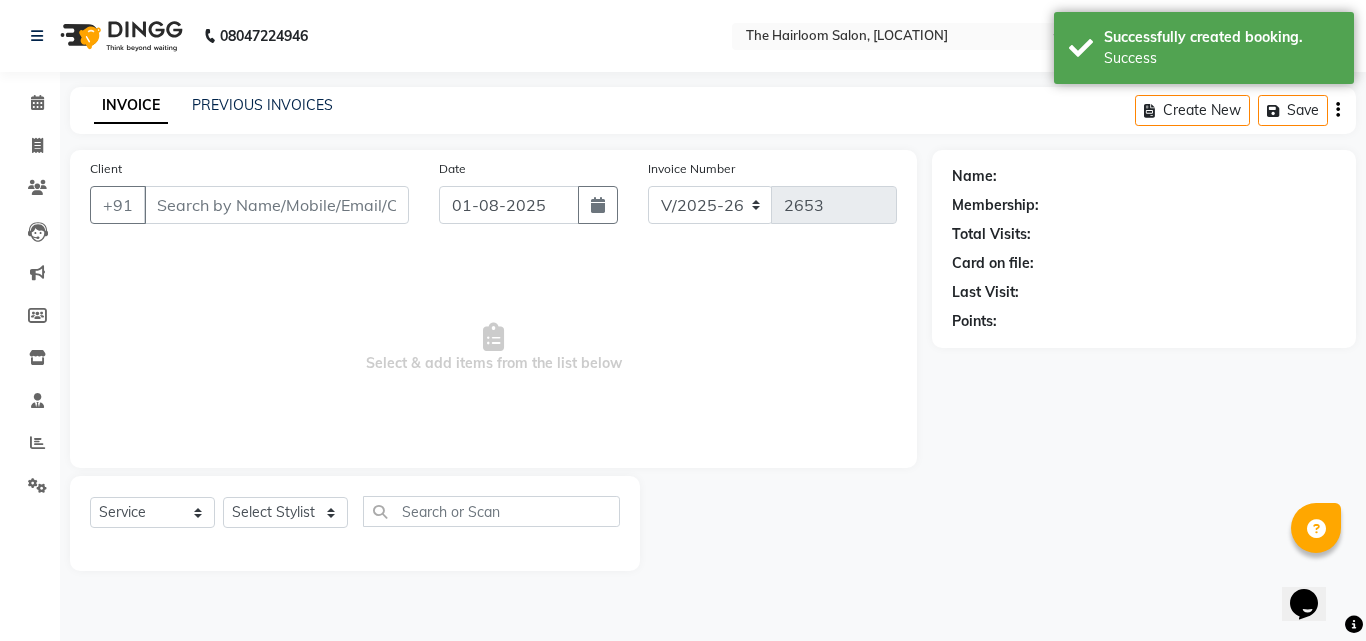 type on "8888495786" 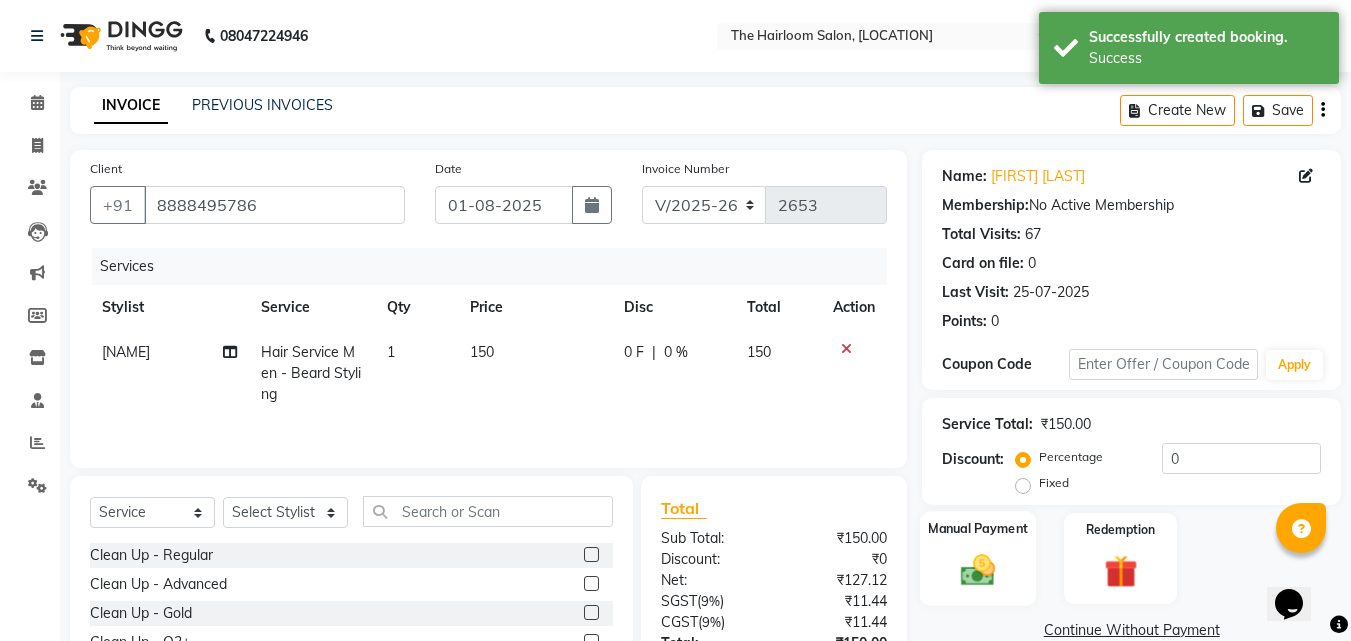 click 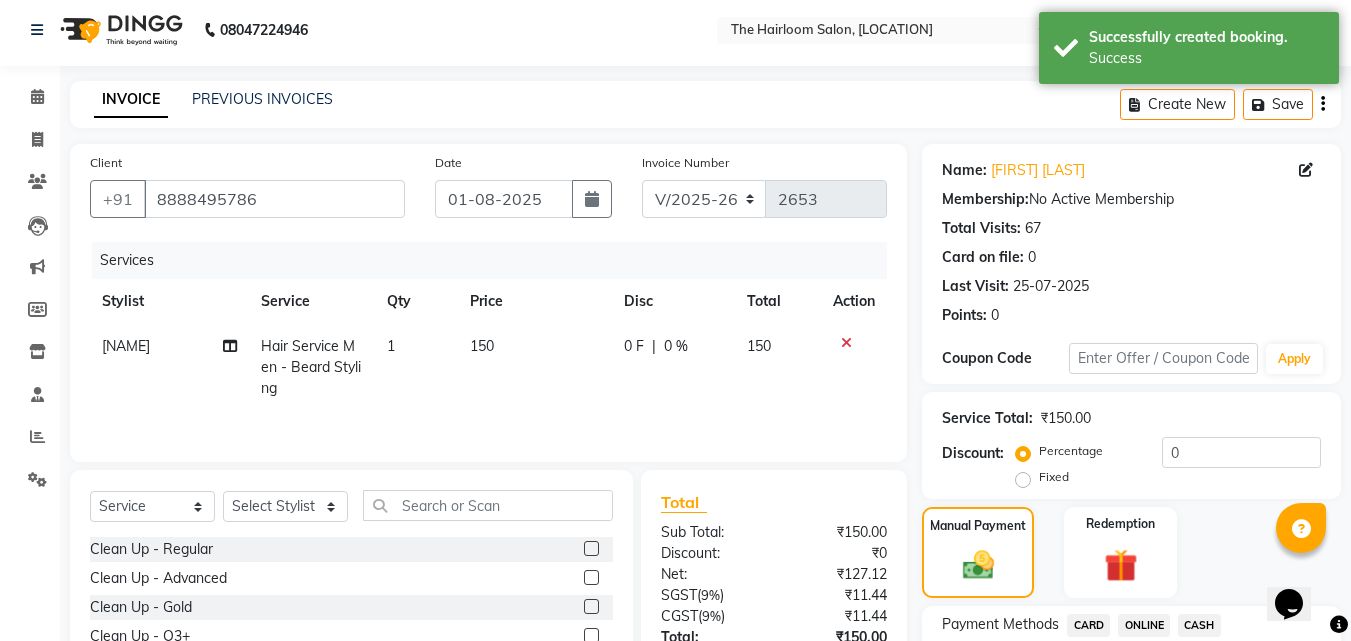 scroll, scrollTop: 162, scrollLeft: 0, axis: vertical 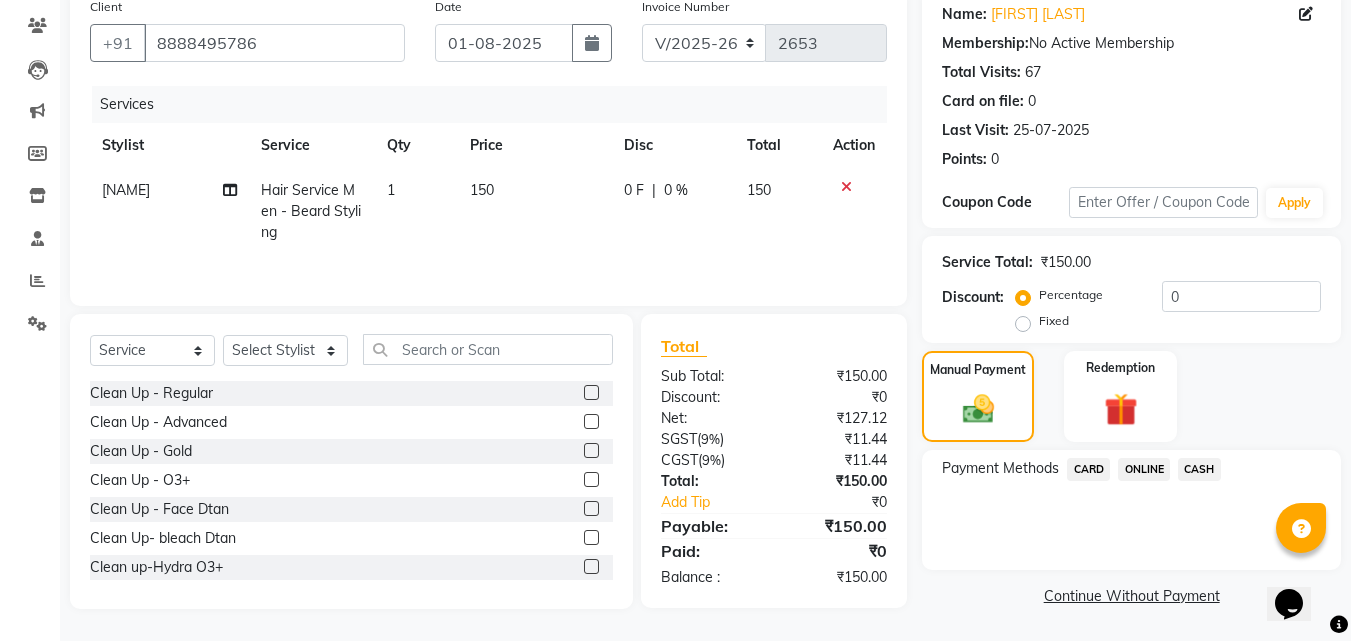 click on "ONLINE" 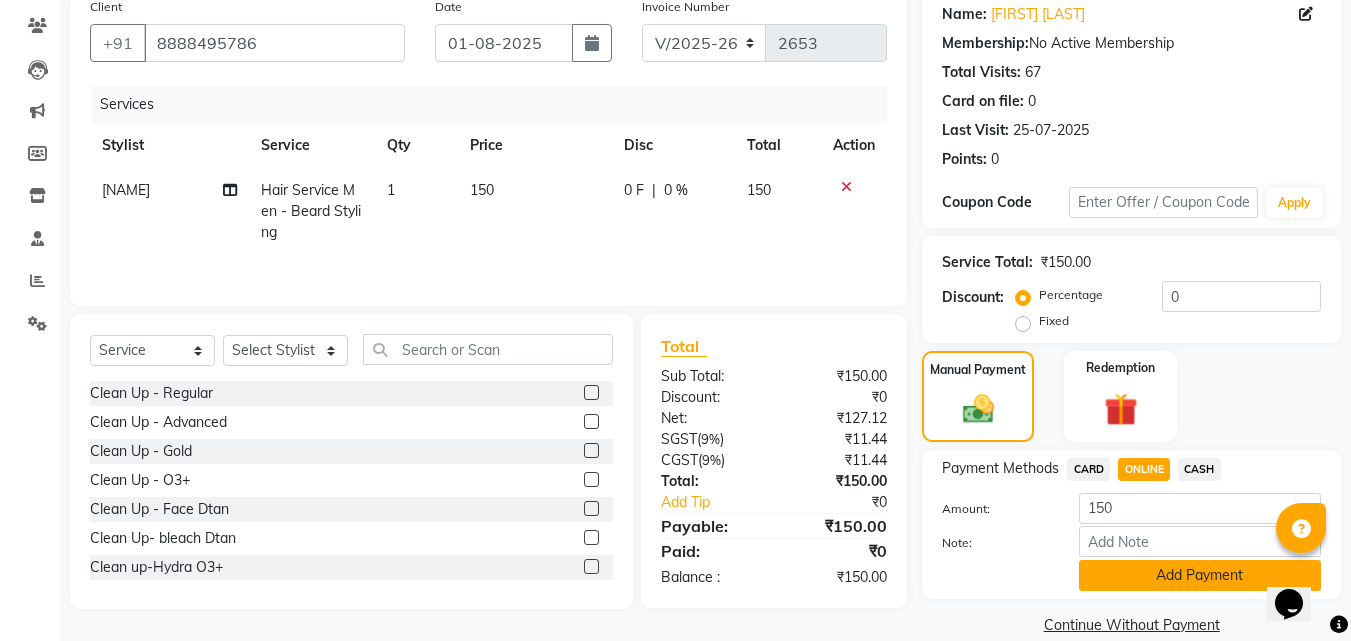 click on "Add Payment" 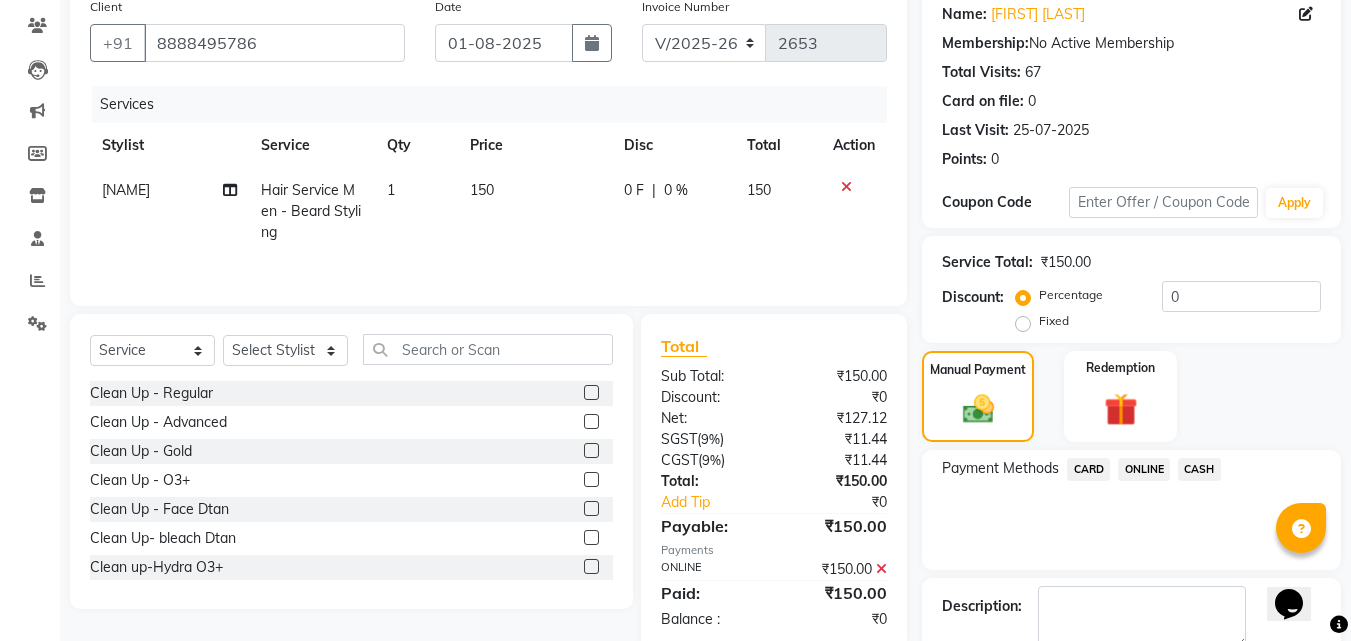 scroll, scrollTop: 262, scrollLeft: 0, axis: vertical 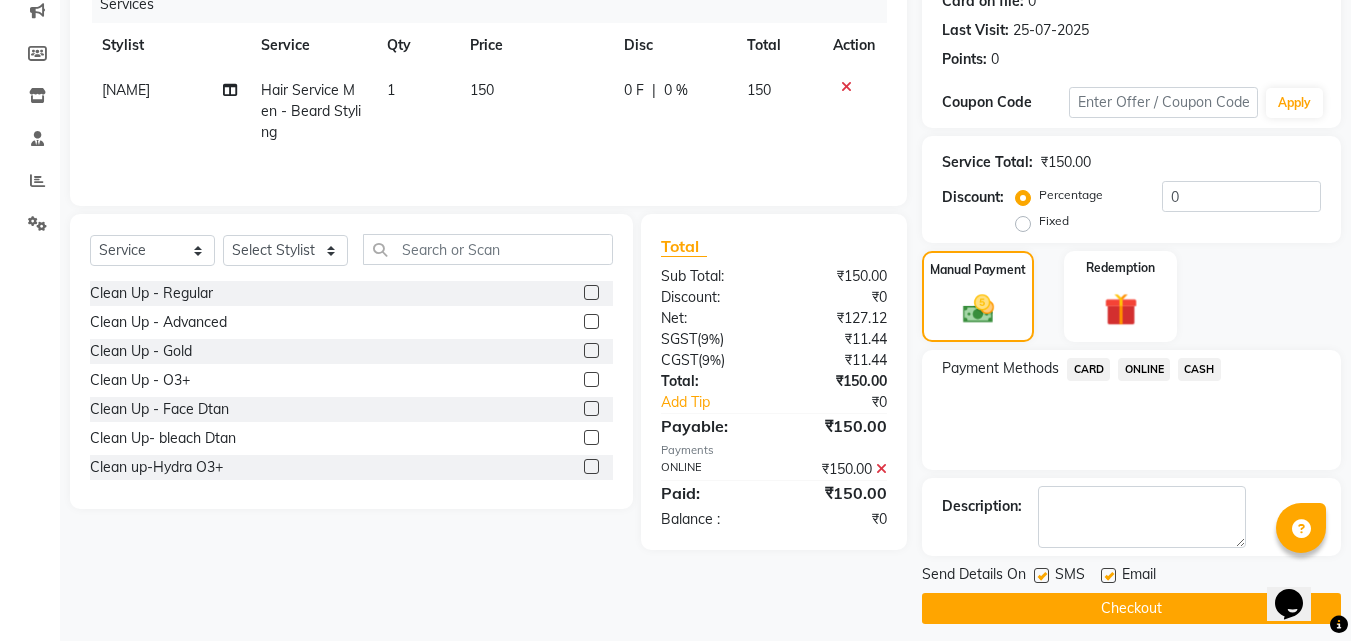 click 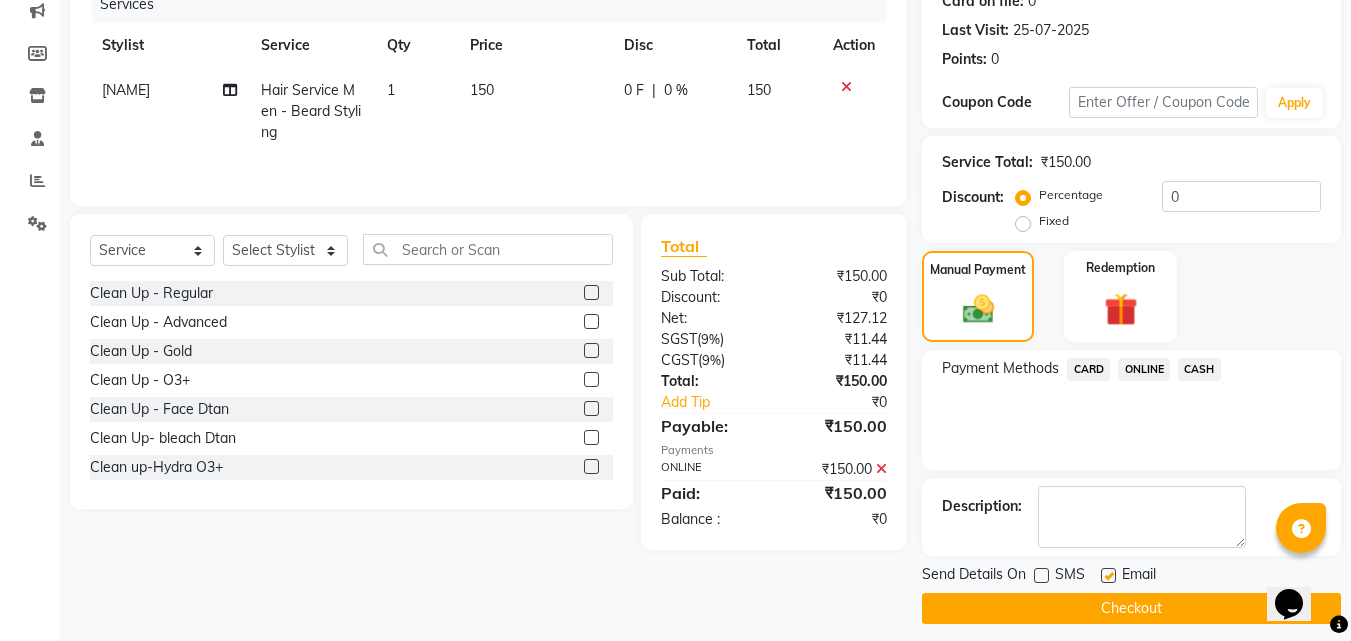 click 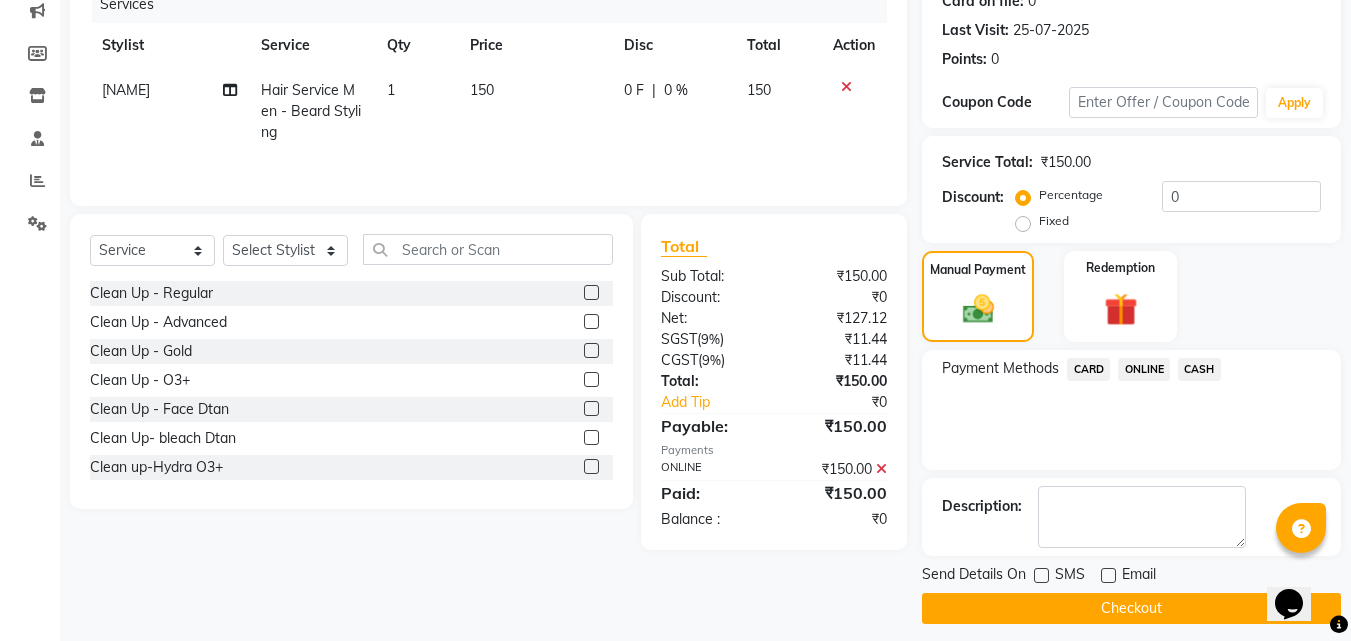 click on "Checkout" 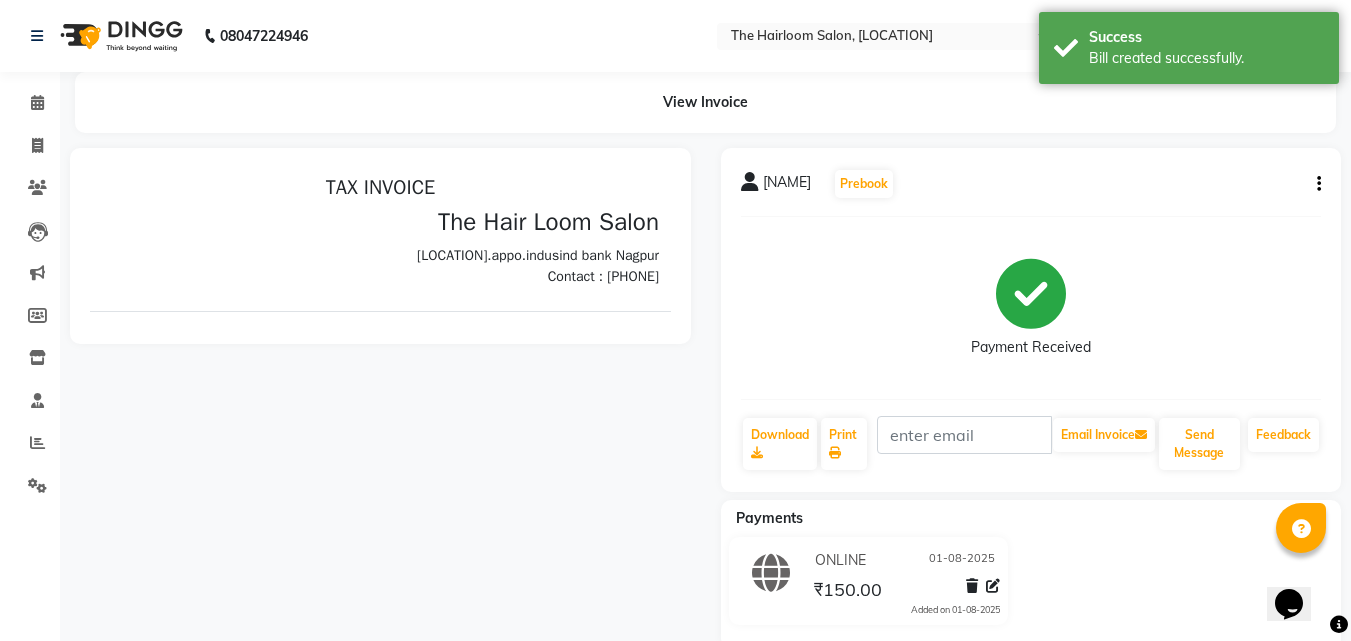 scroll, scrollTop: 0, scrollLeft: 0, axis: both 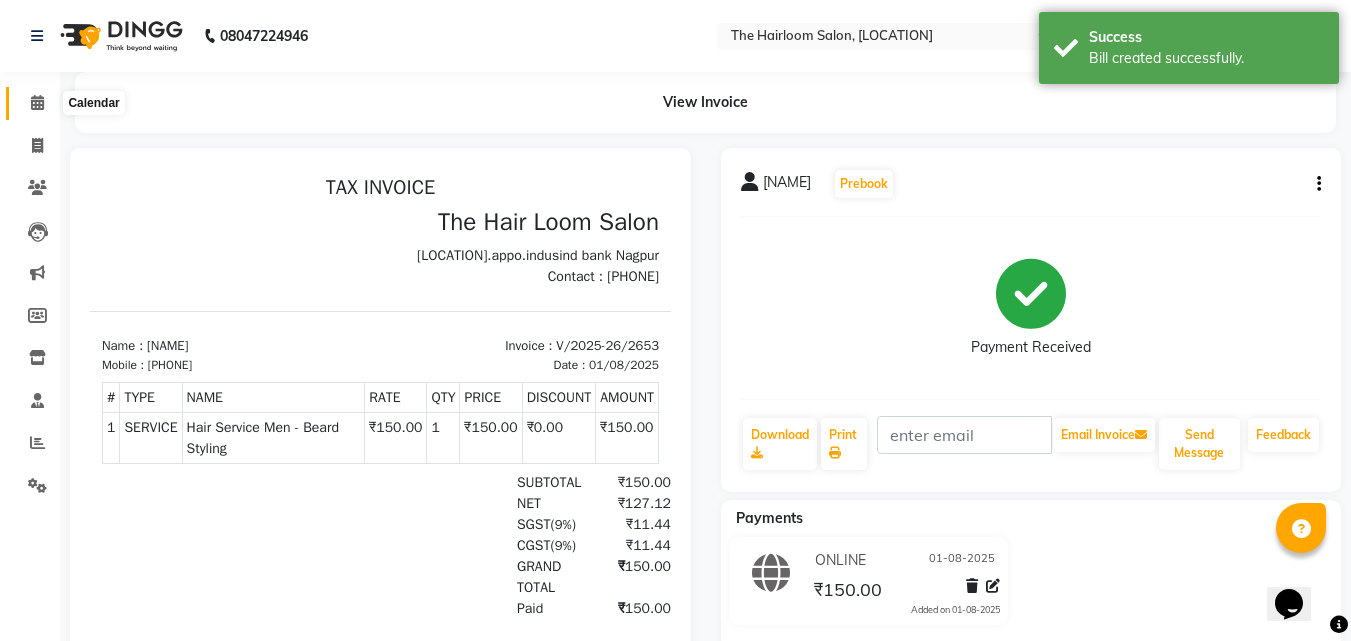click 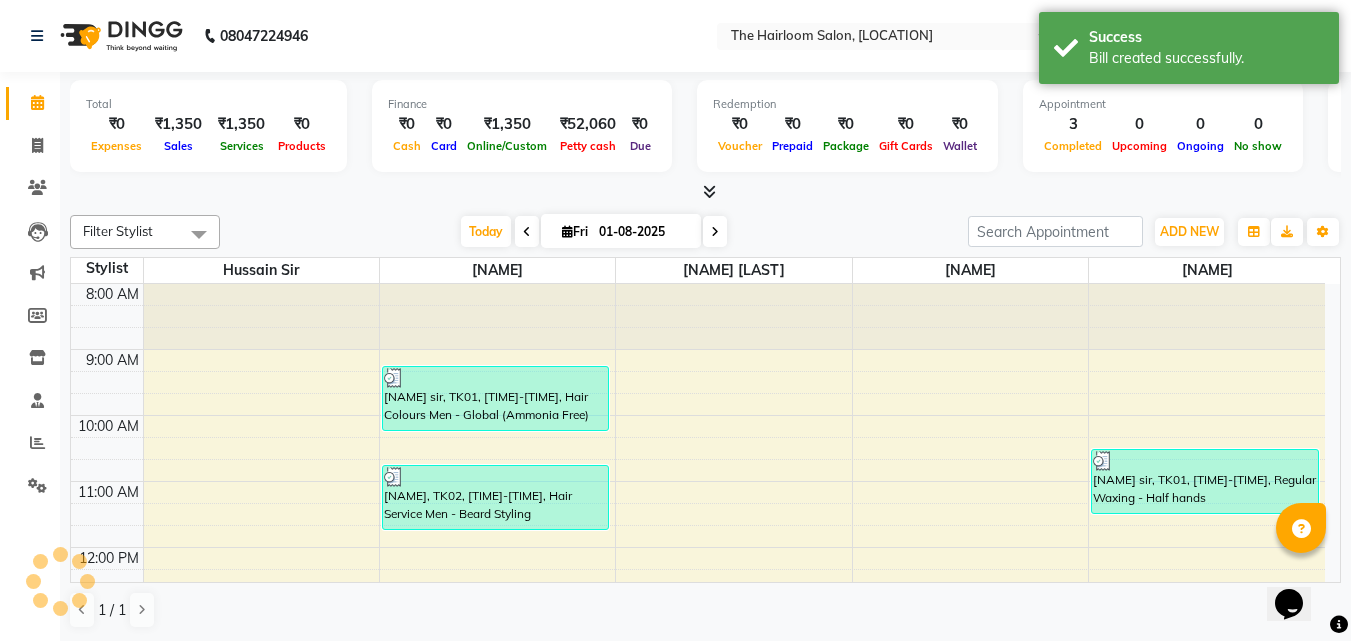 scroll, scrollTop: 0, scrollLeft: 0, axis: both 